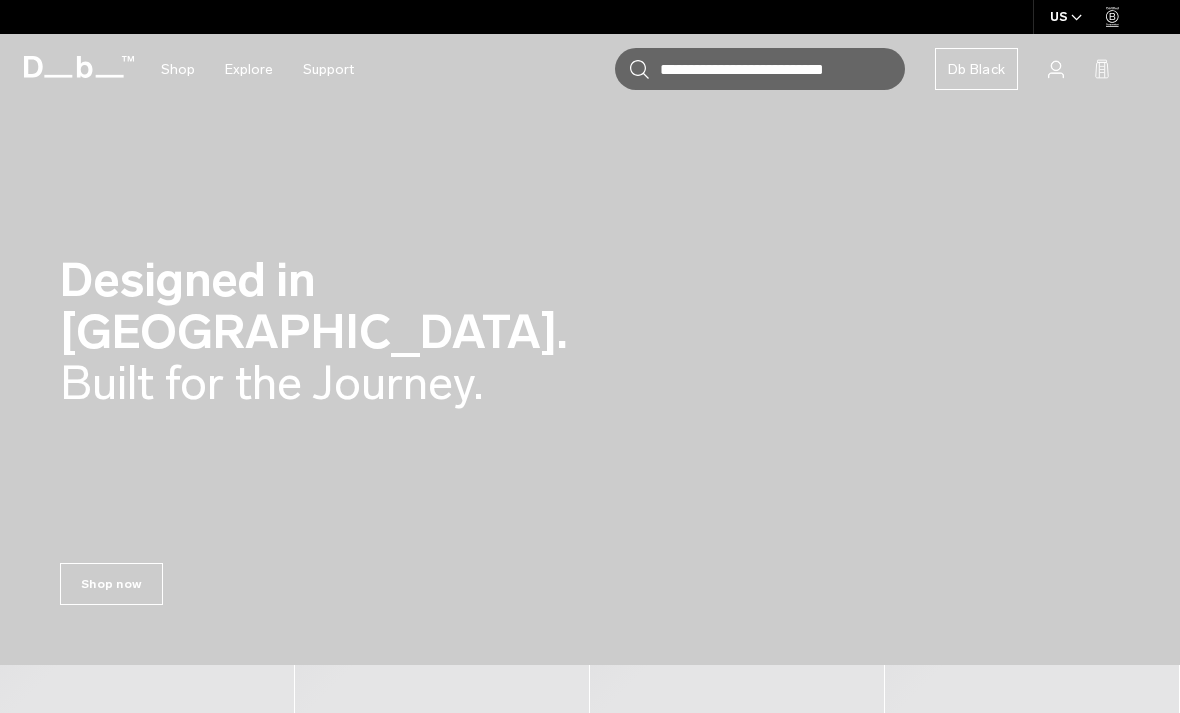 scroll, scrollTop: 0, scrollLeft: 0, axis: both 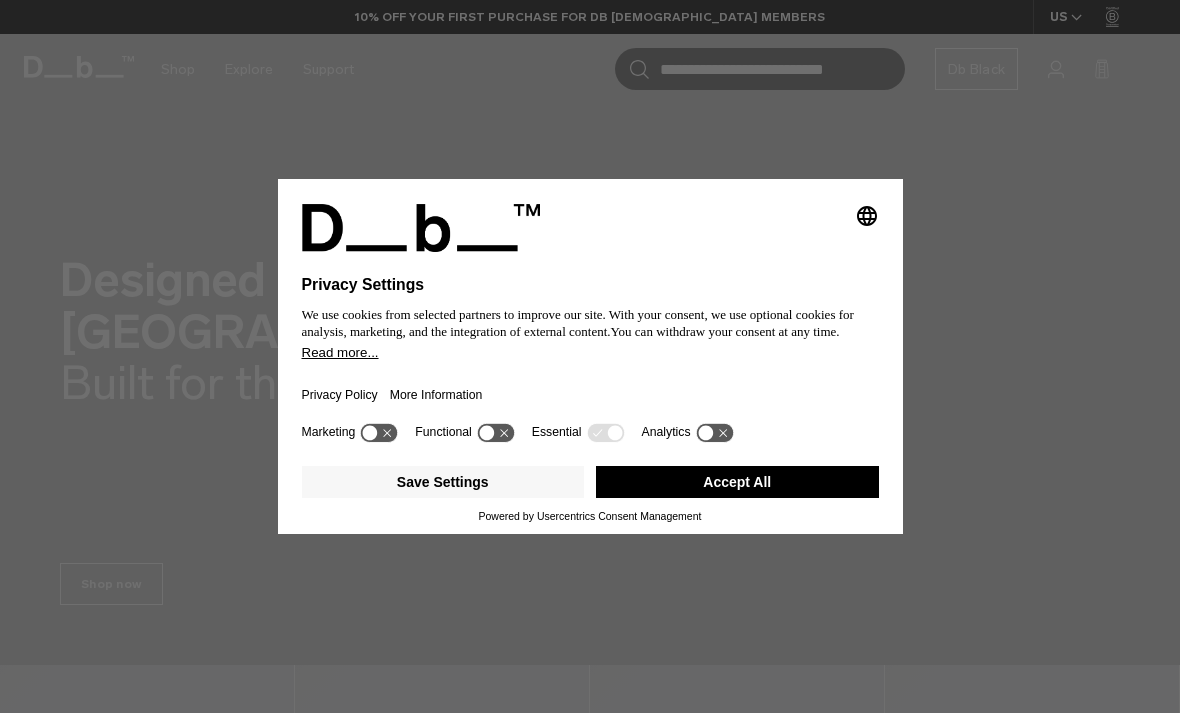 click on "Accept All" at bounding box center [737, 482] 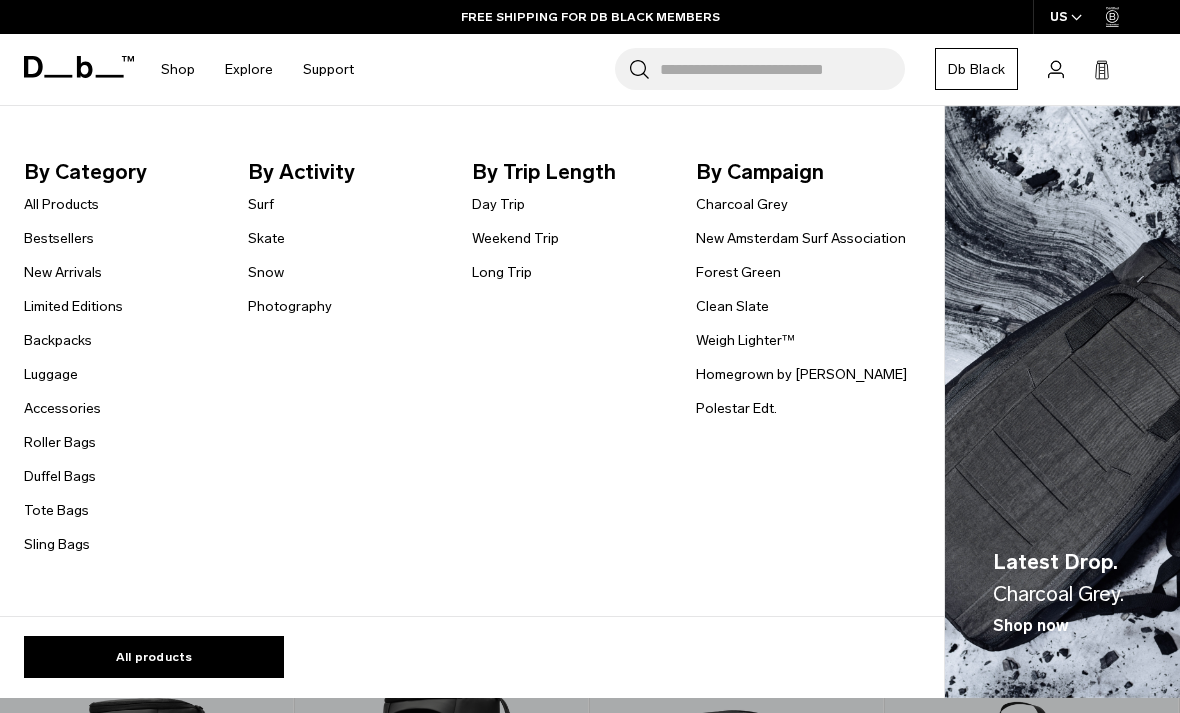 click on "Luggage" at bounding box center [51, 374] 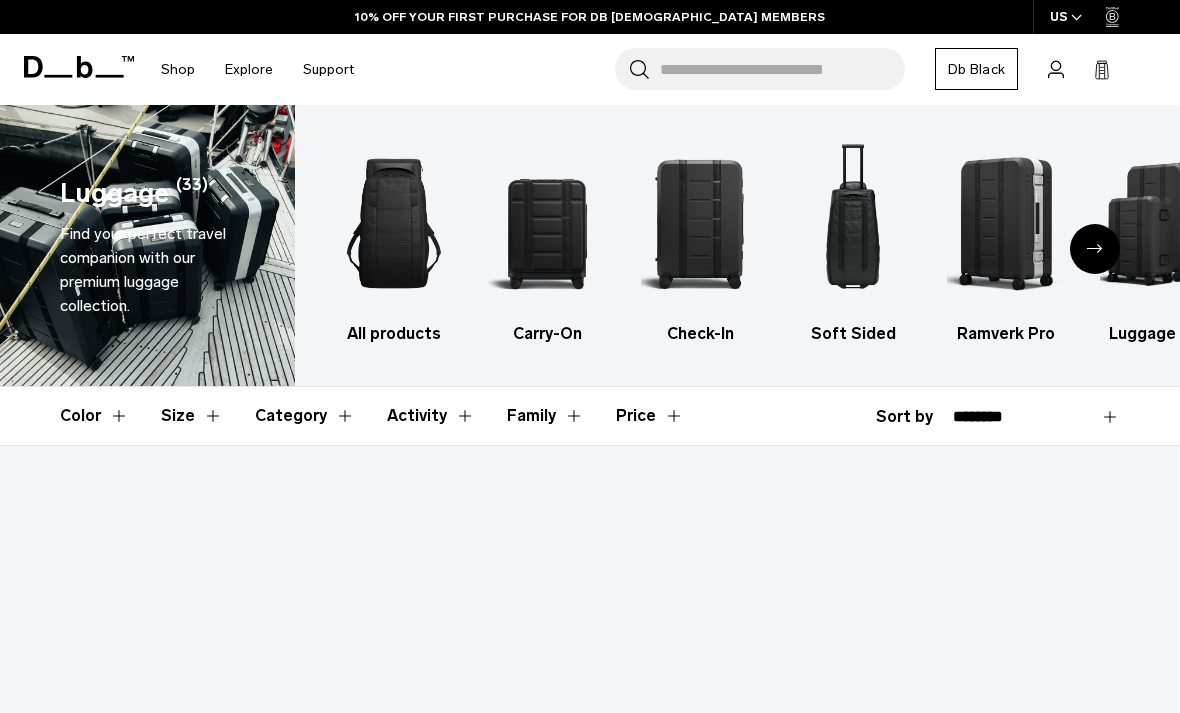 scroll, scrollTop: 257, scrollLeft: 0, axis: vertical 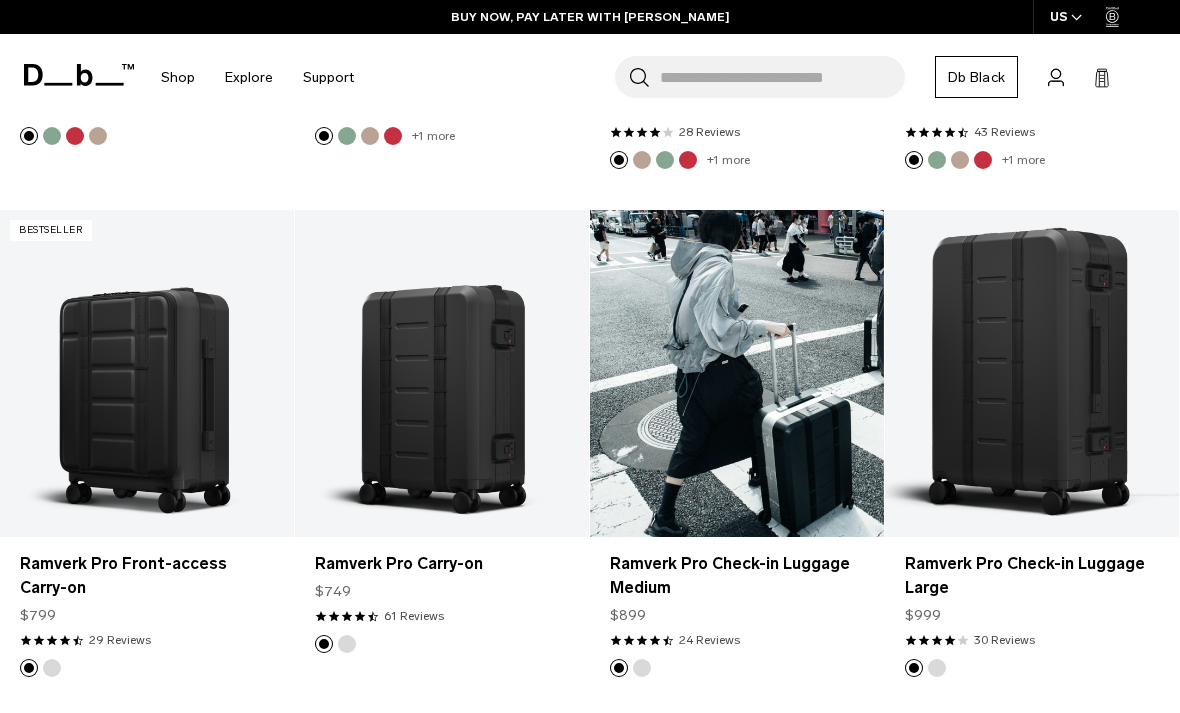 click at bounding box center (737, 373) 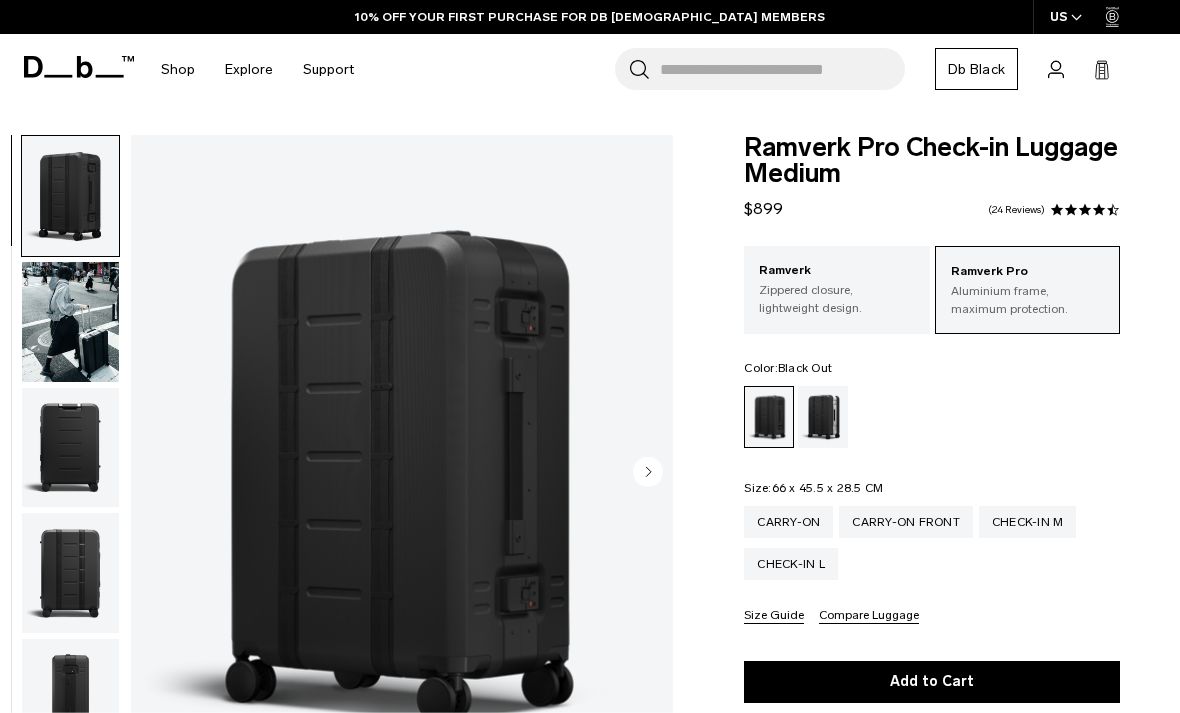 scroll, scrollTop: 0, scrollLeft: 0, axis: both 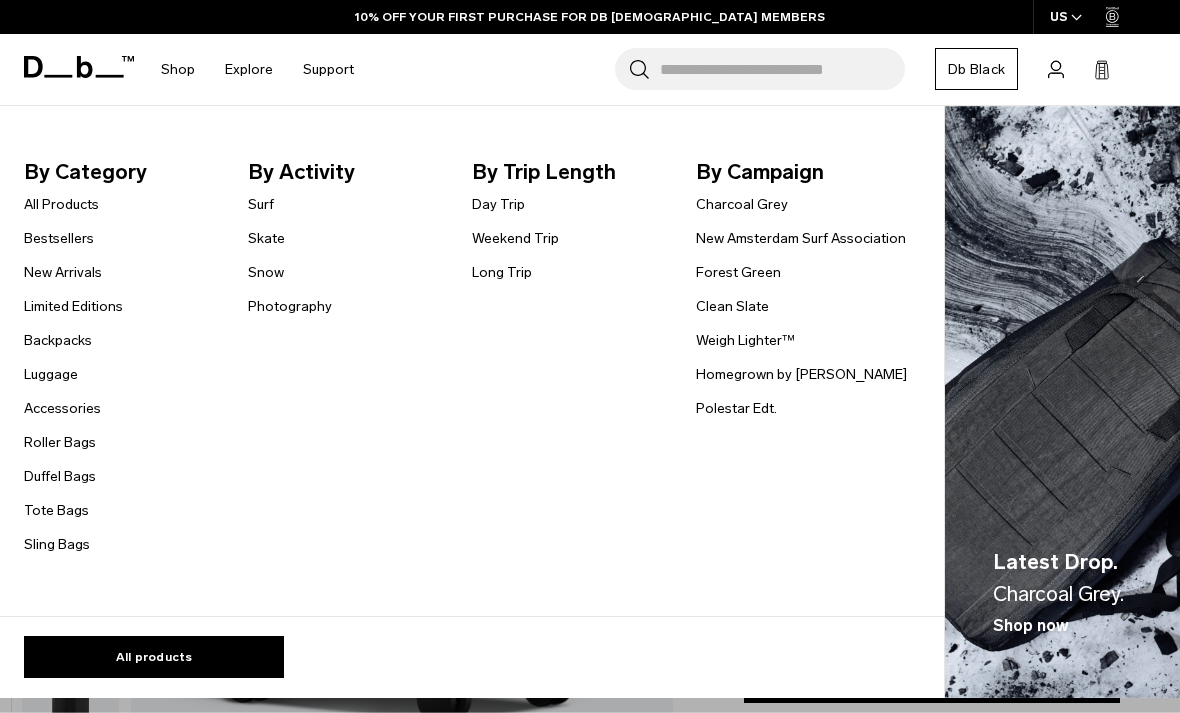 click on "Luggage" at bounding box center (51, 374) 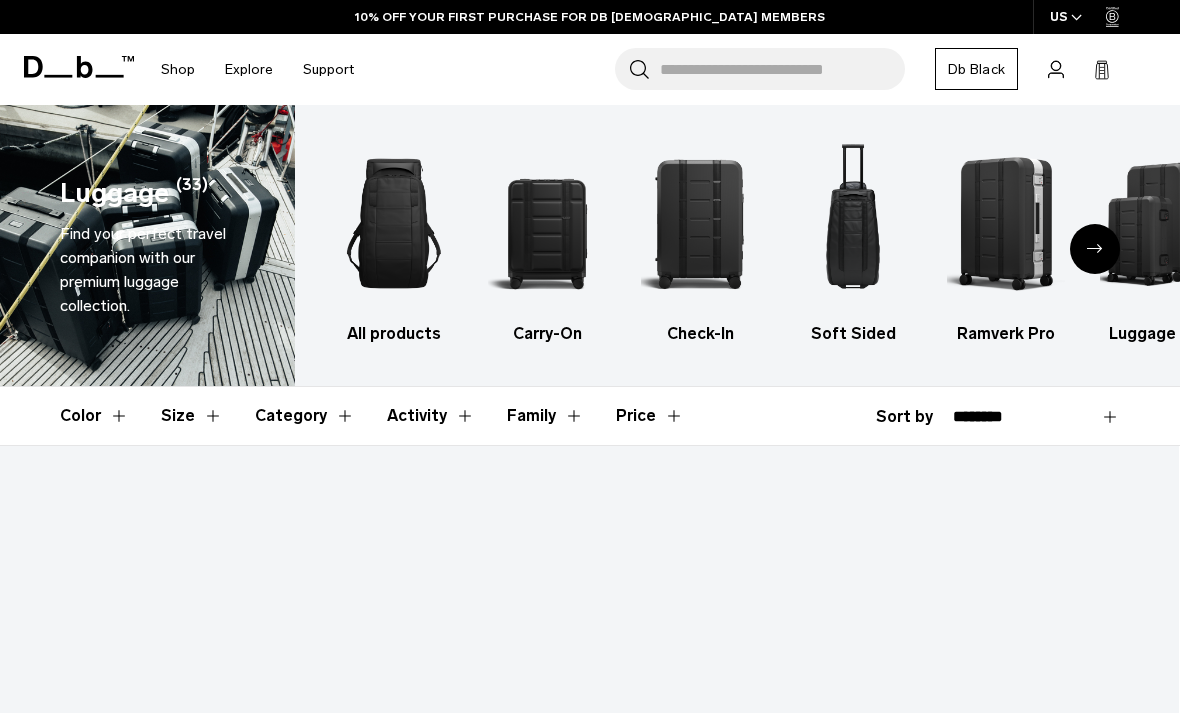 scroll, scrollTop: 0, scrollLeft: 0, axis: both 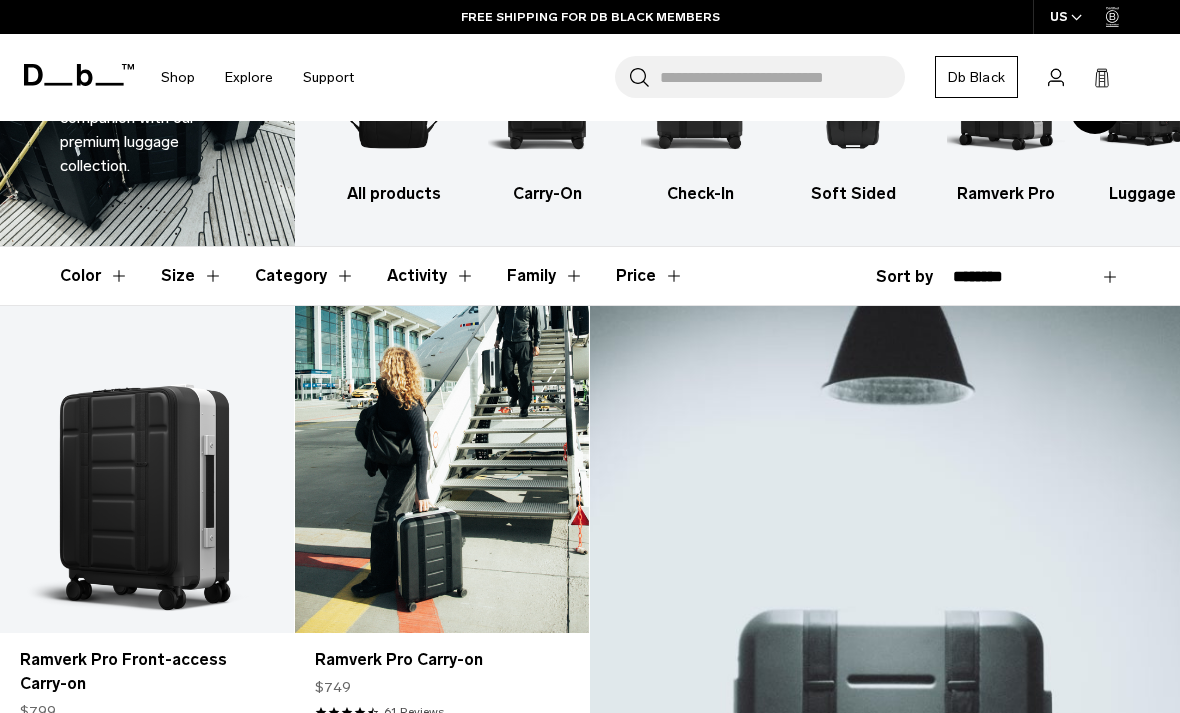 click at bounding box center [442, 469] 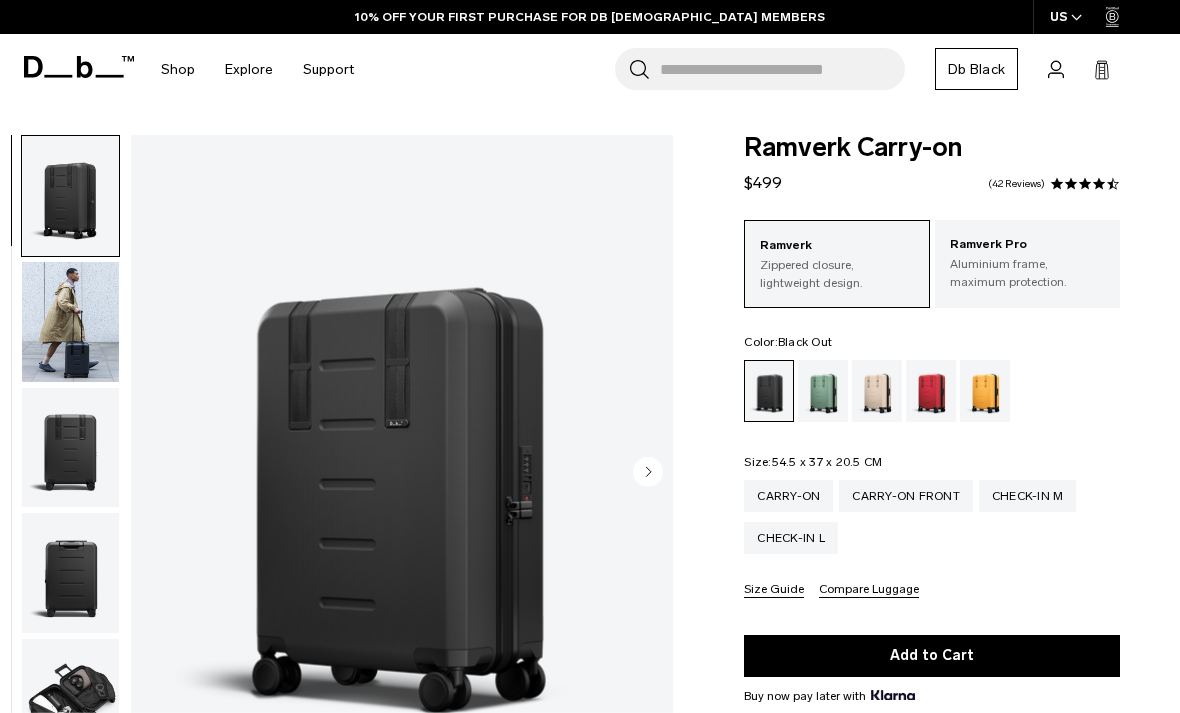 scroll, scrollTop: 0, scrollLeft: 0, axis: both 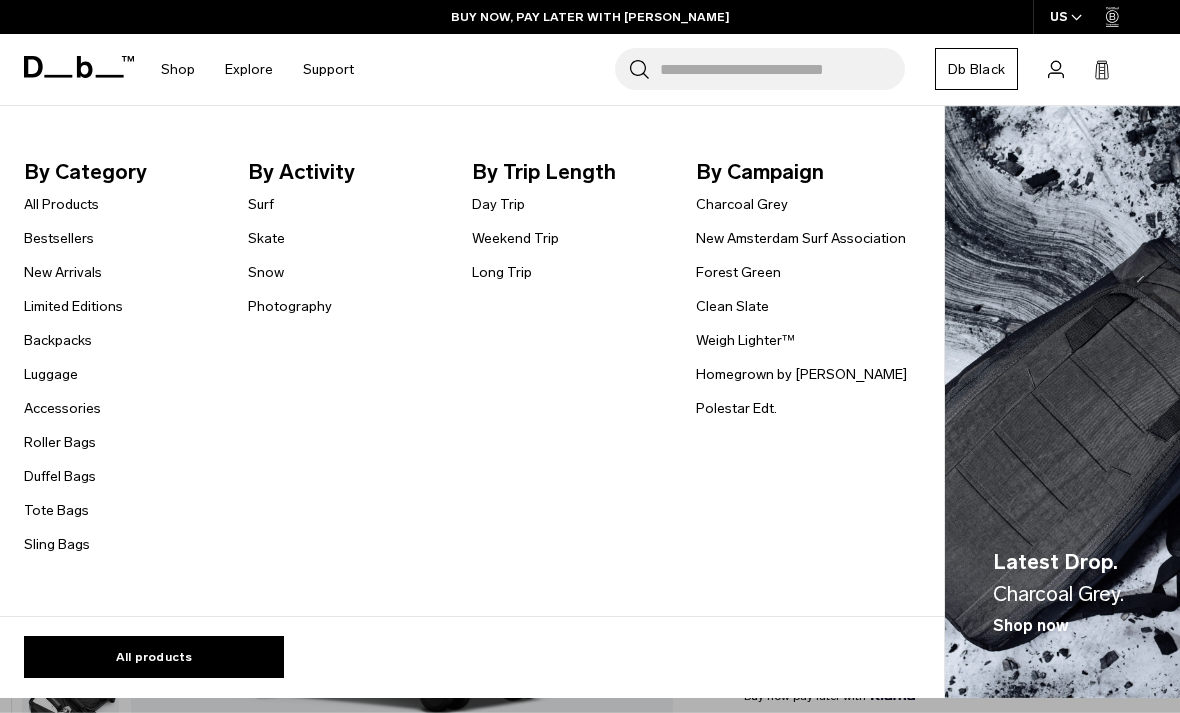 click on "Limited Editions" at bounding box center (73, 306) 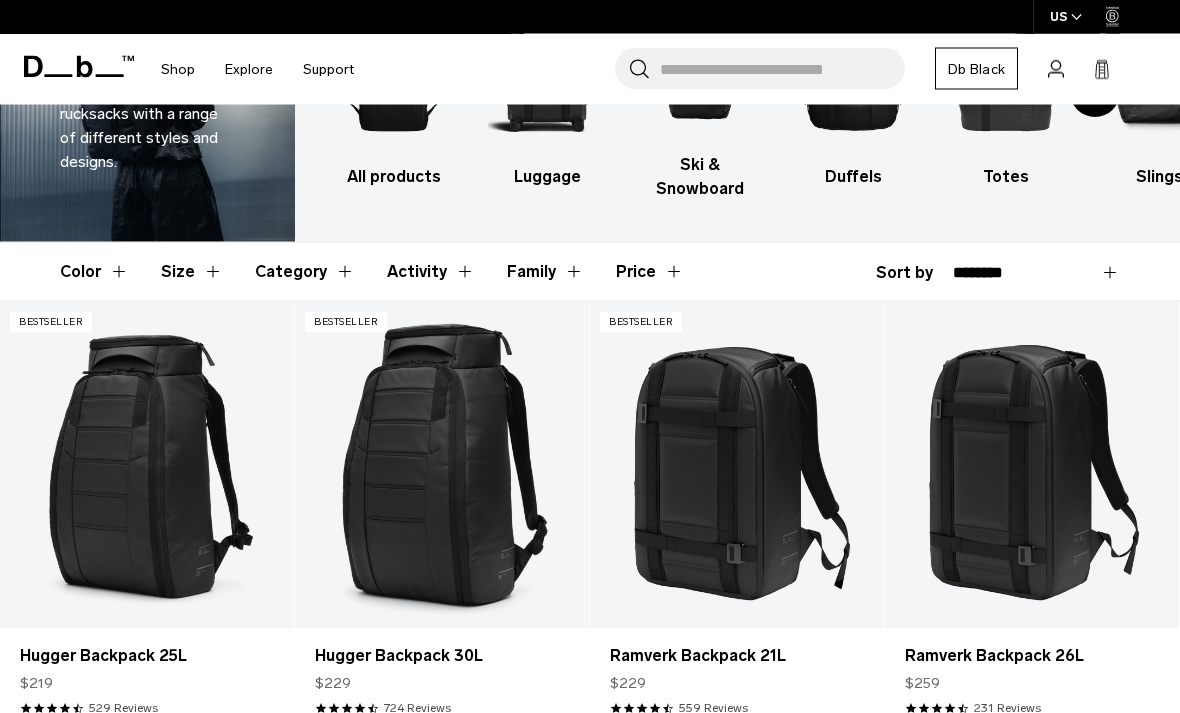 scroll, scrollTop: 168, scrollLeft: 0, axis: vertical 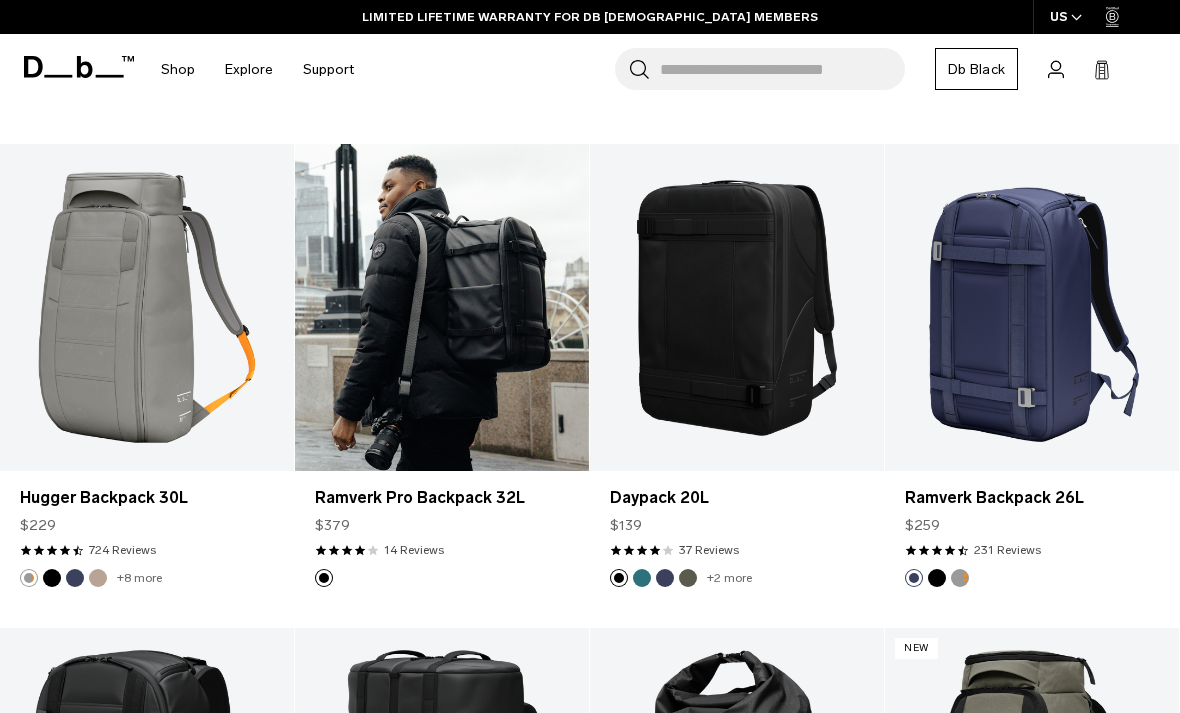 click at bounding box center [442, 307] 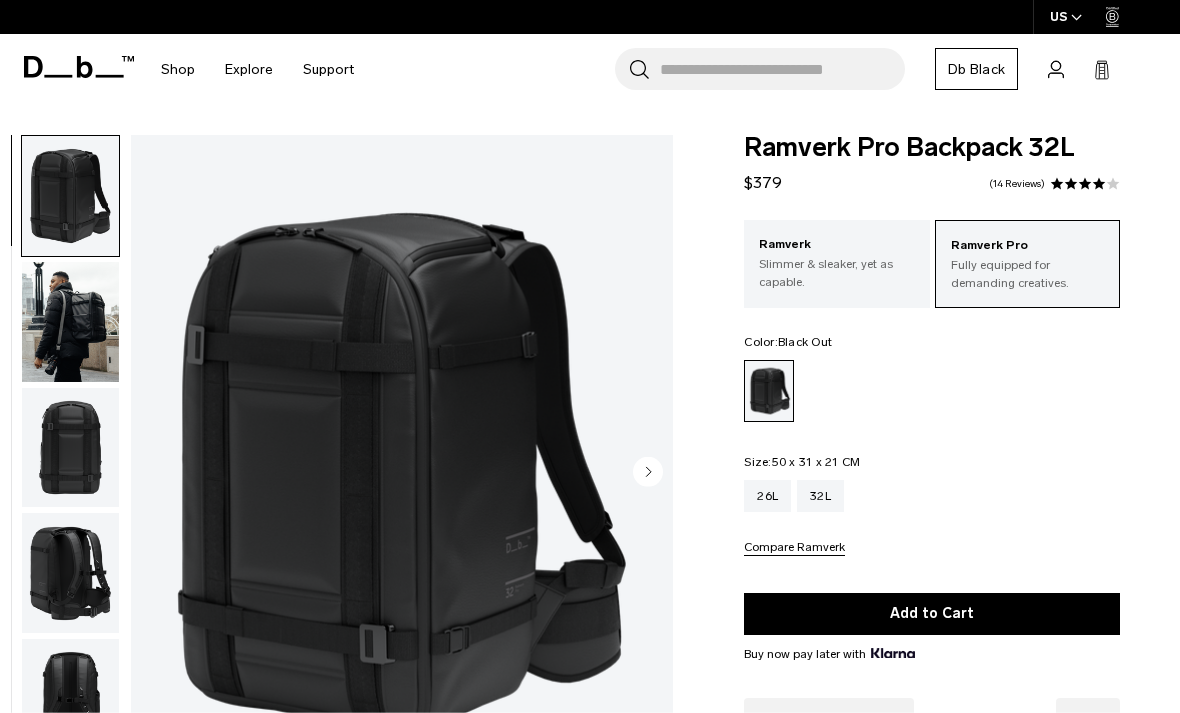 scroll, scrollTop: 0, scrollLeft: 0, axis: both 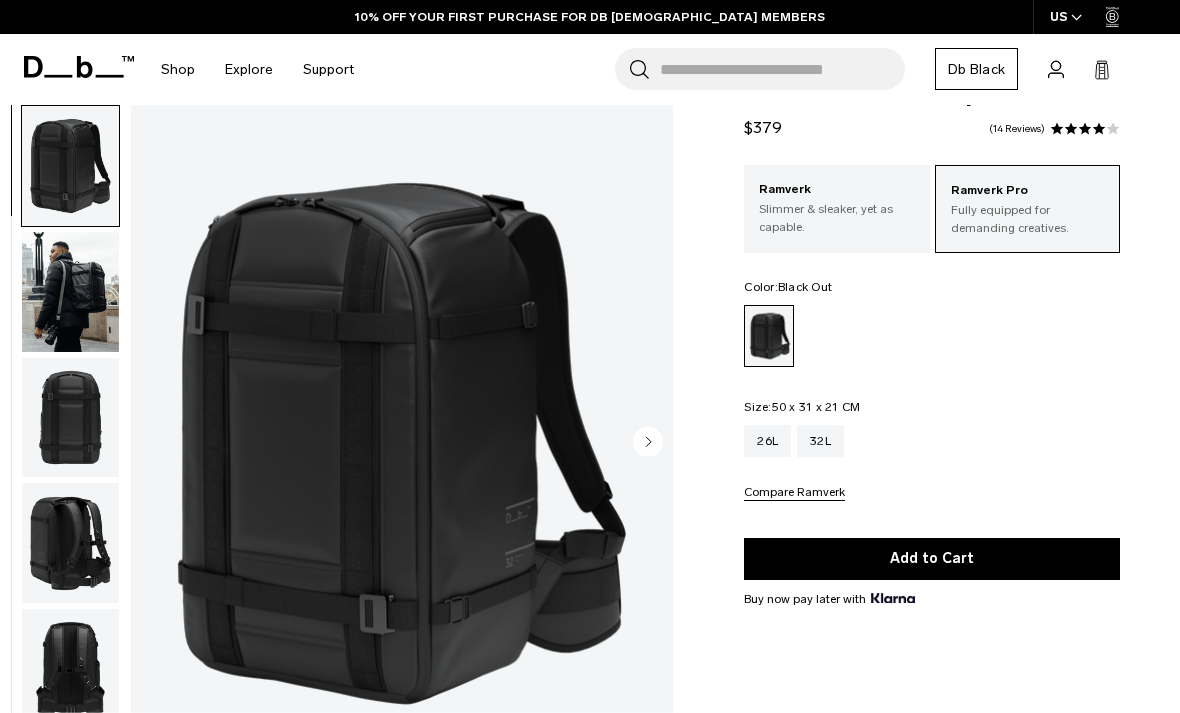 click at bounding box center [70, 669] 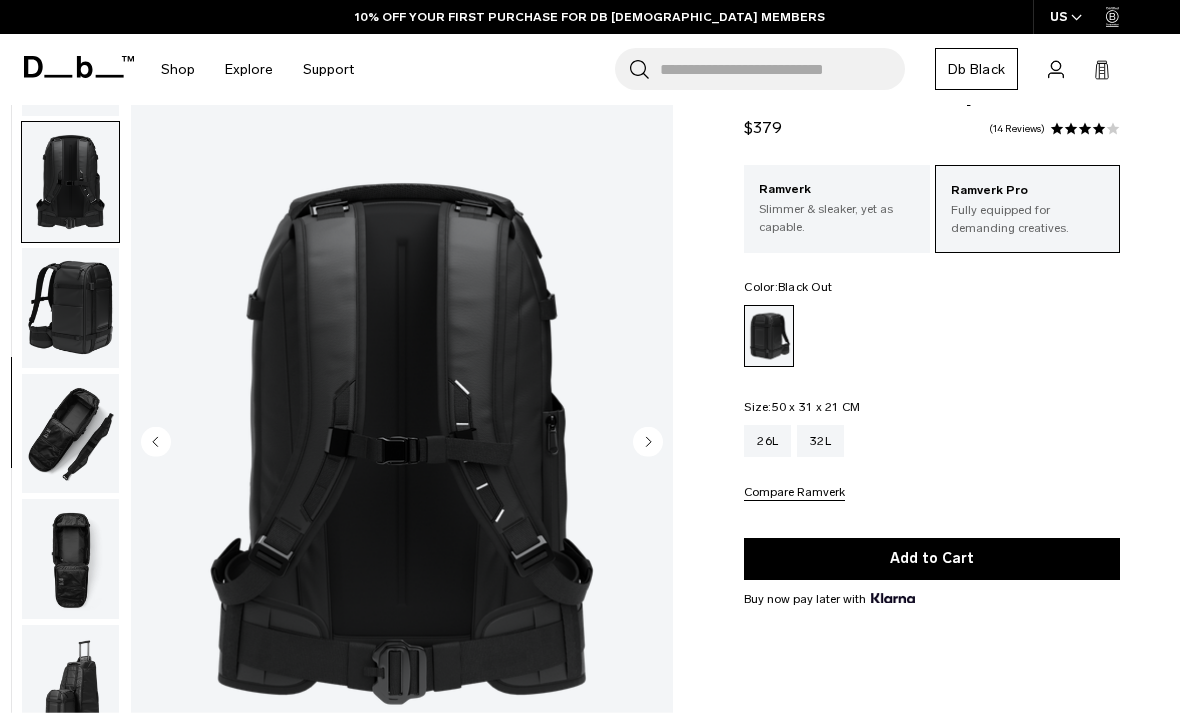 scroll, scrollTop: 509, scrollLeft: 0, axis: vertical 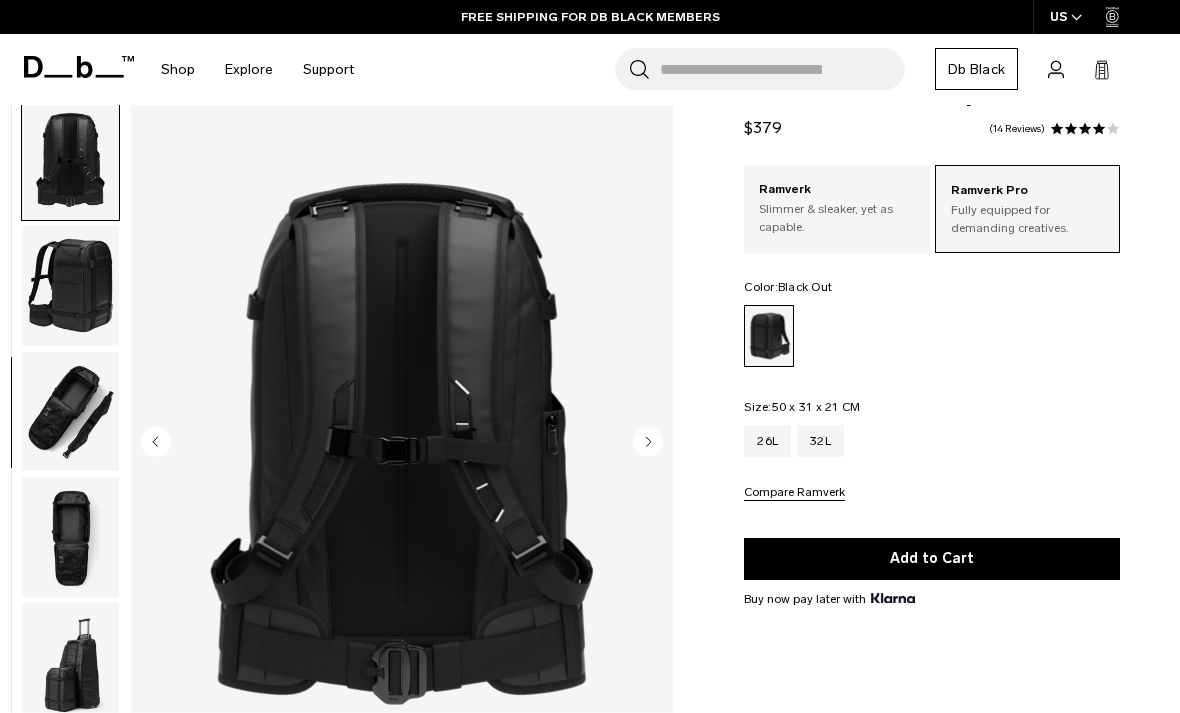 click at bounding box center [70, 412] 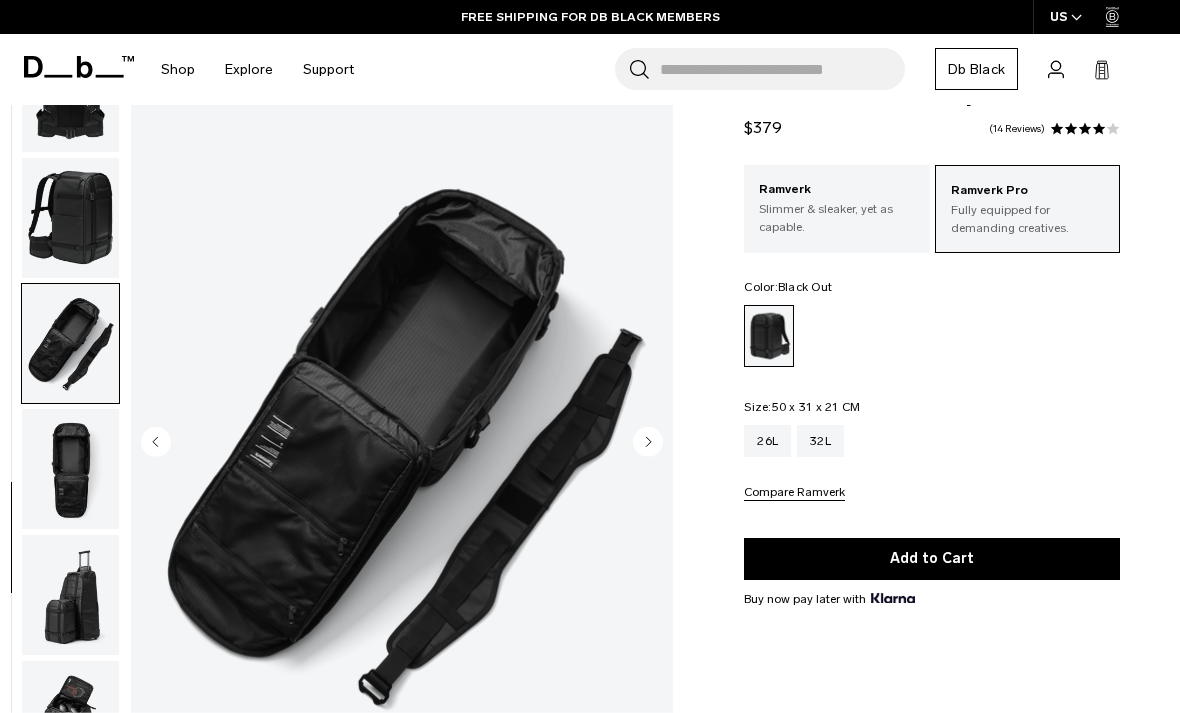 scroll, scrollTop: 591, scrollLeft: 0, axis: vertical 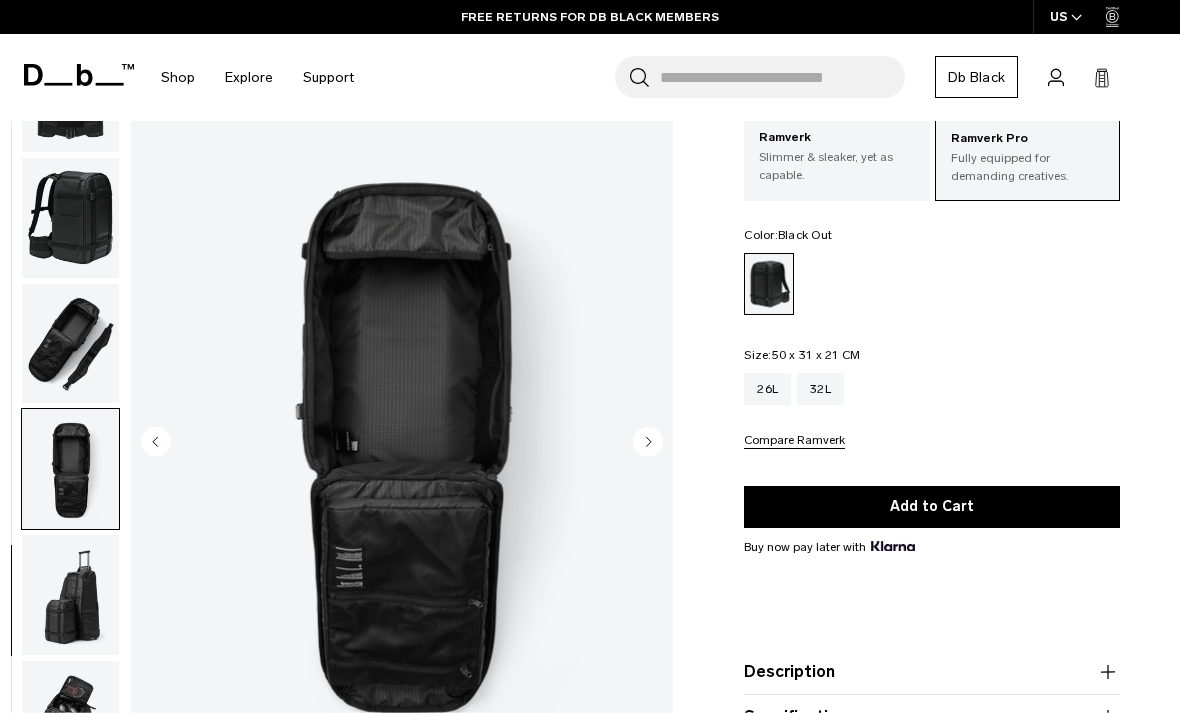 click at bounding box center (70, 595) 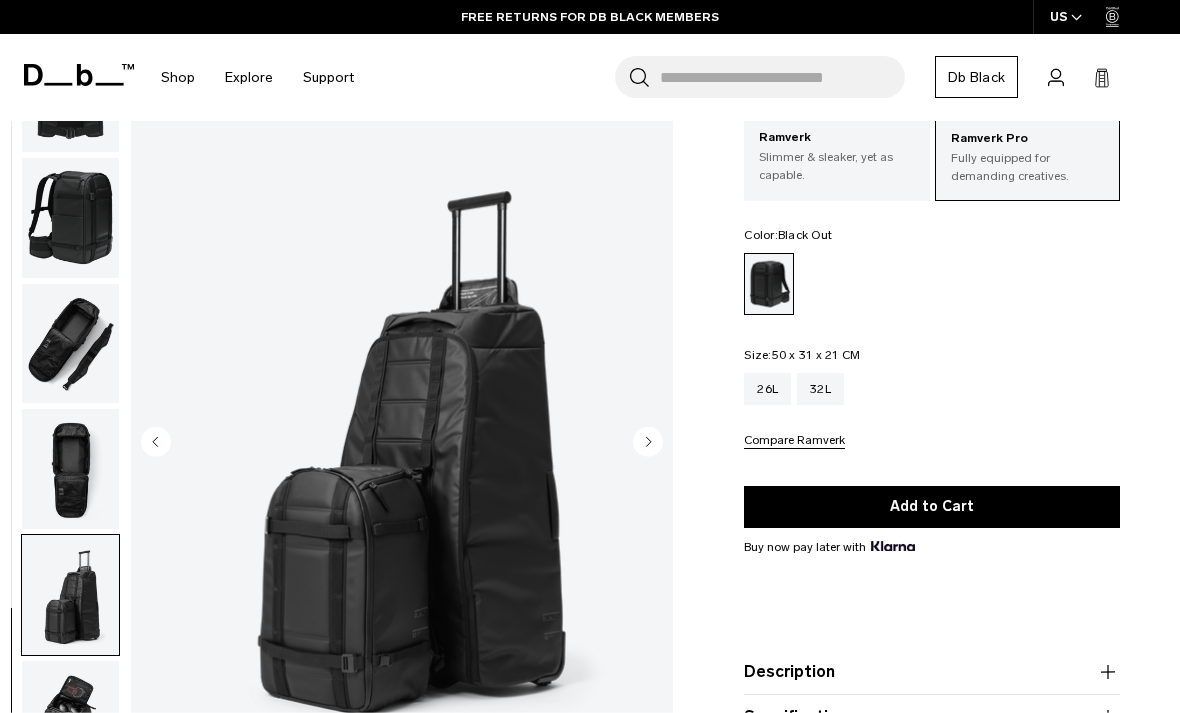 click at bounding box center (70, 721) 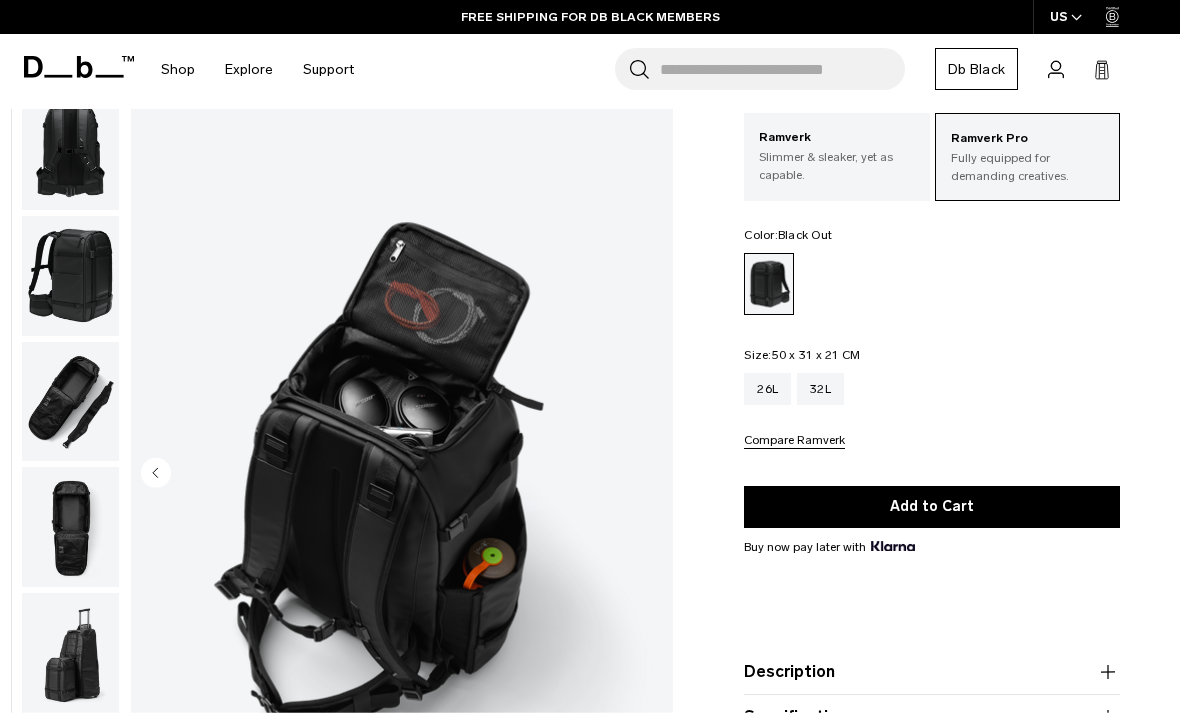 scroll, scrollTop: 7, scrollLeft: 0, axis: vertical 